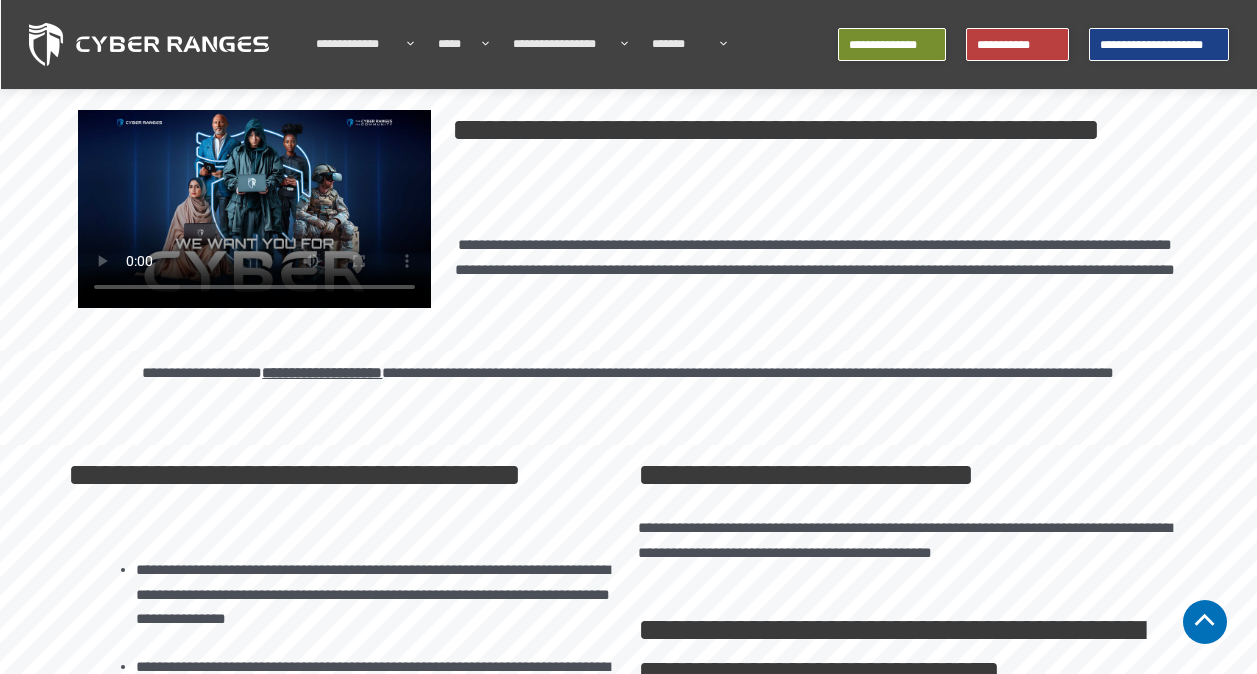 scroll, scrollTop: 400, scrollLeft: 0, axis: vertical 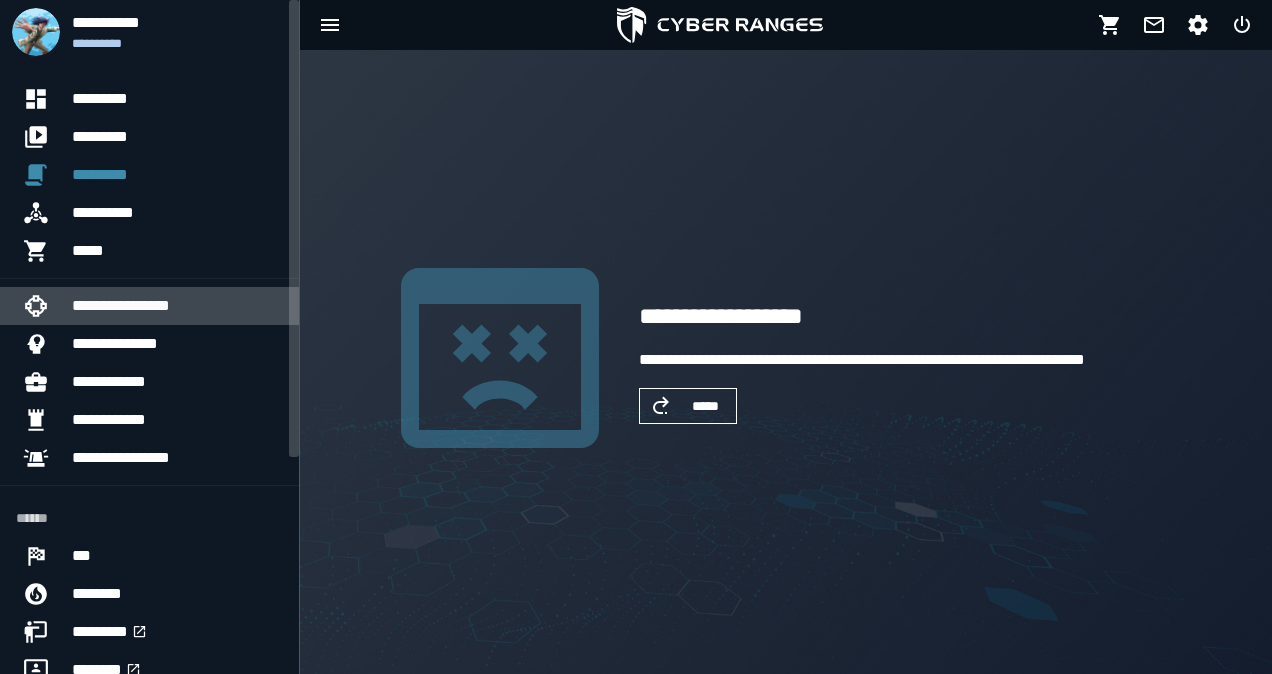 click on "**********" at bounding box center (177, 306) 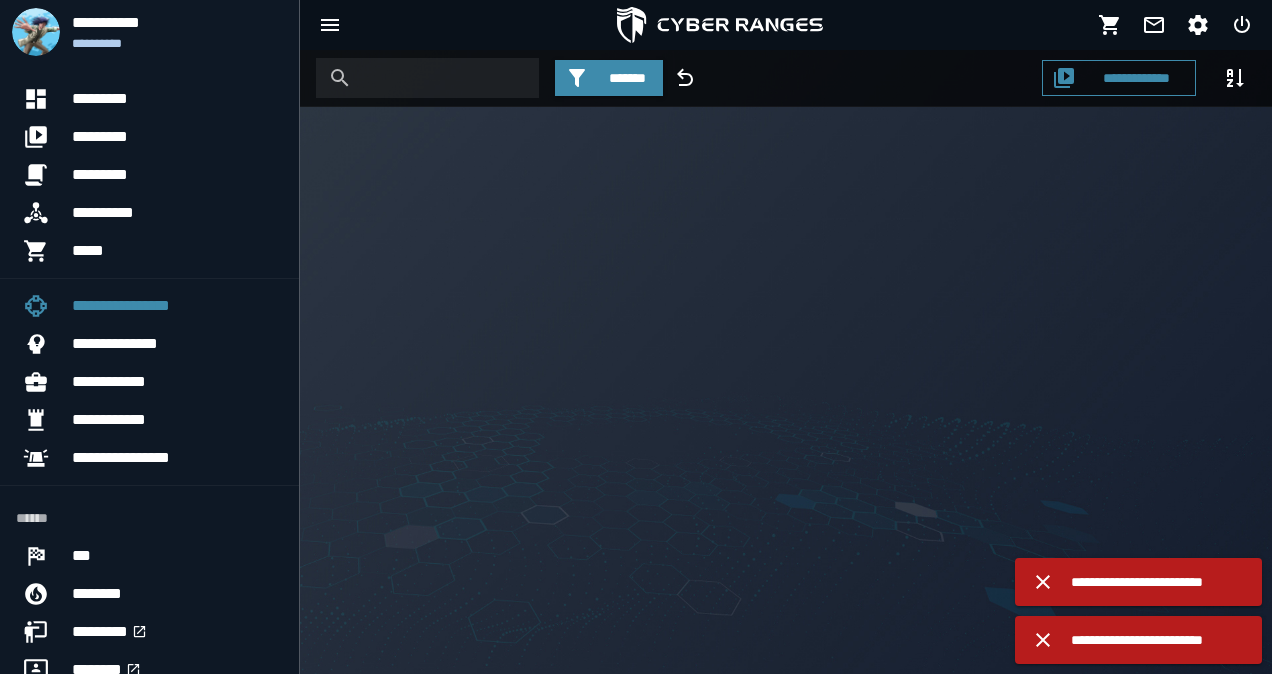 click 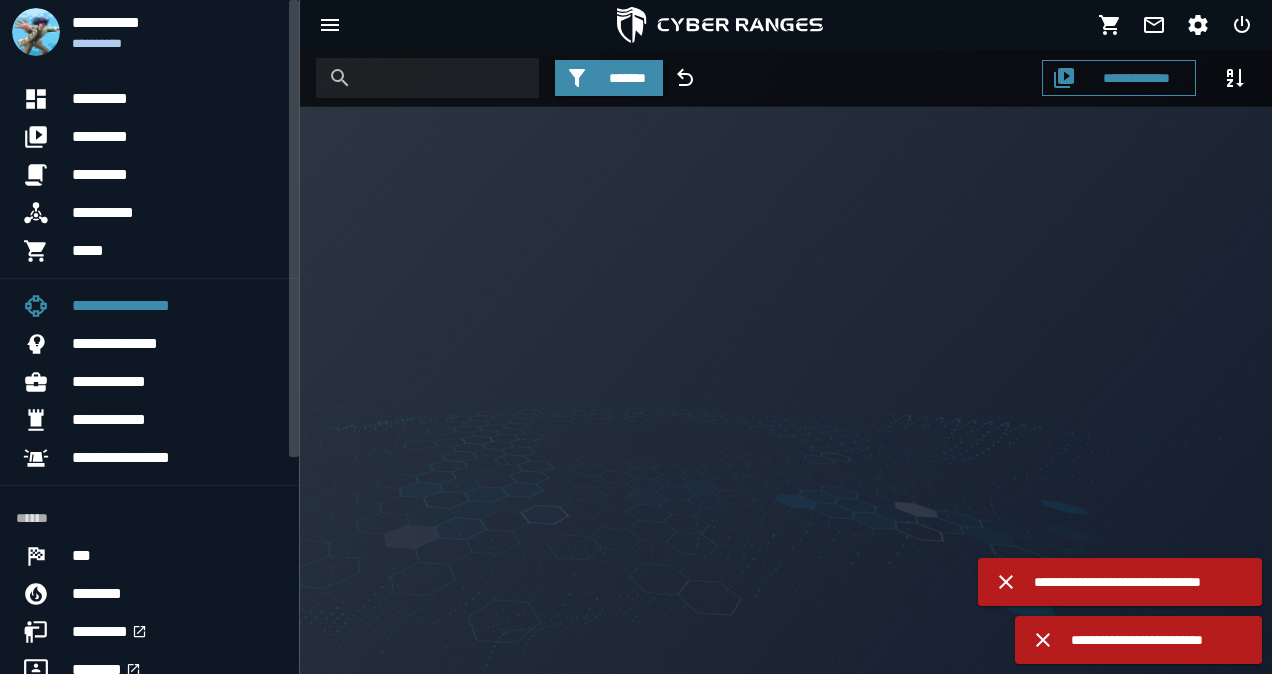 scroll, scrollTop: 0, scrollLeft: 0, axis: both 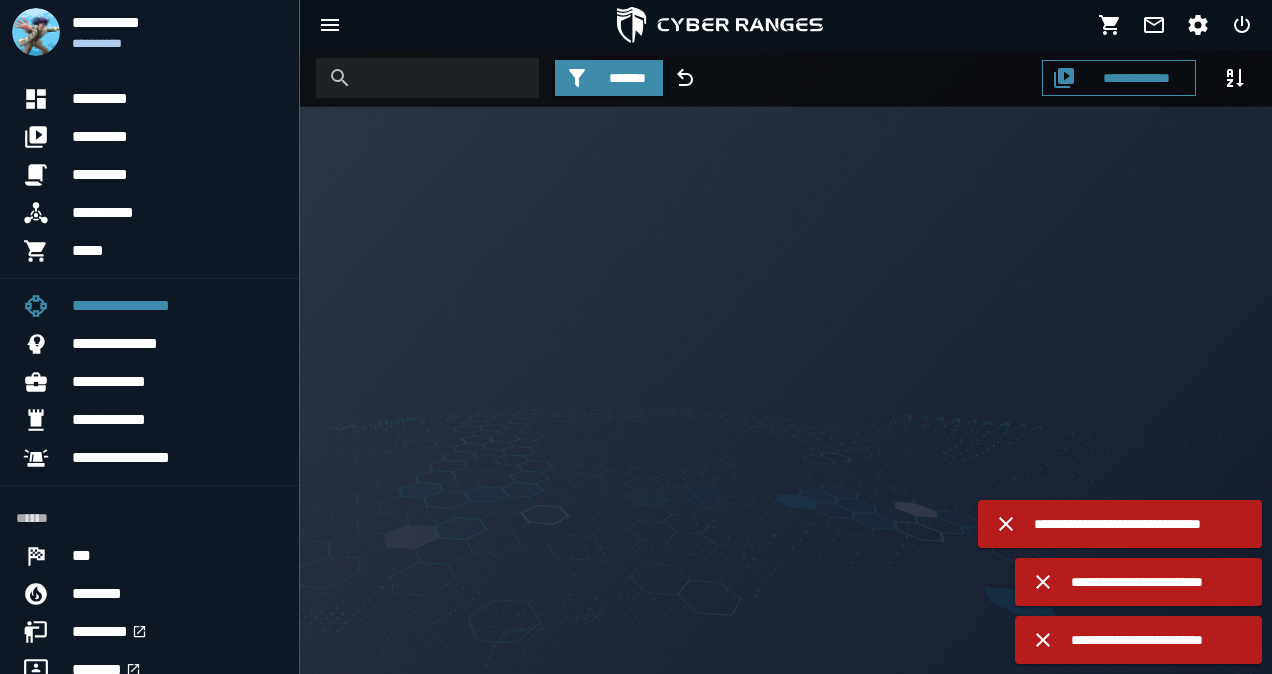 click 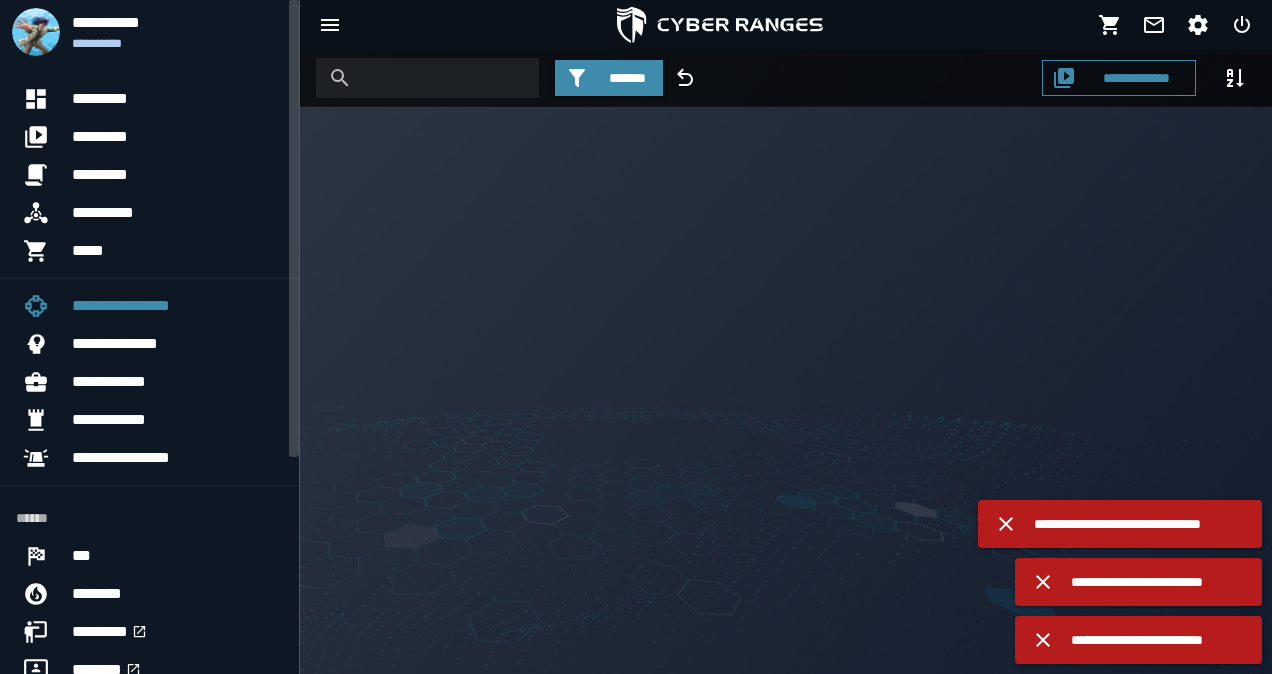 click on "**********" at bounding box center (149, 456) 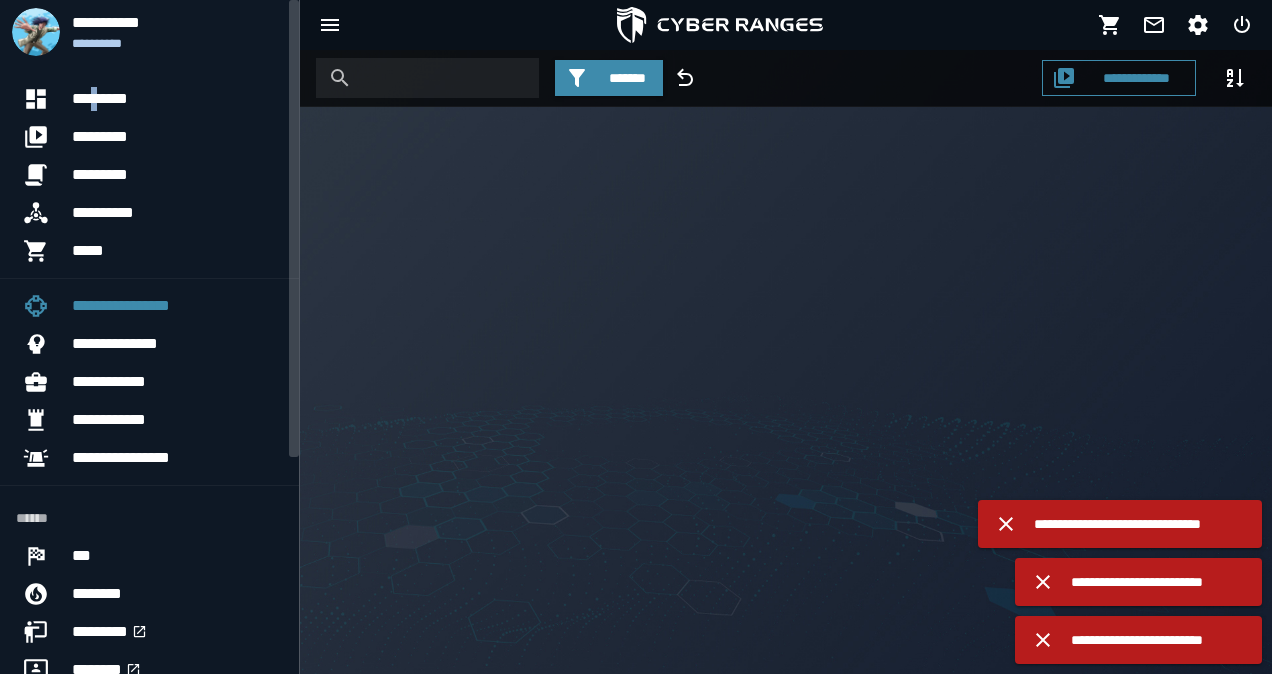 copy on "*" 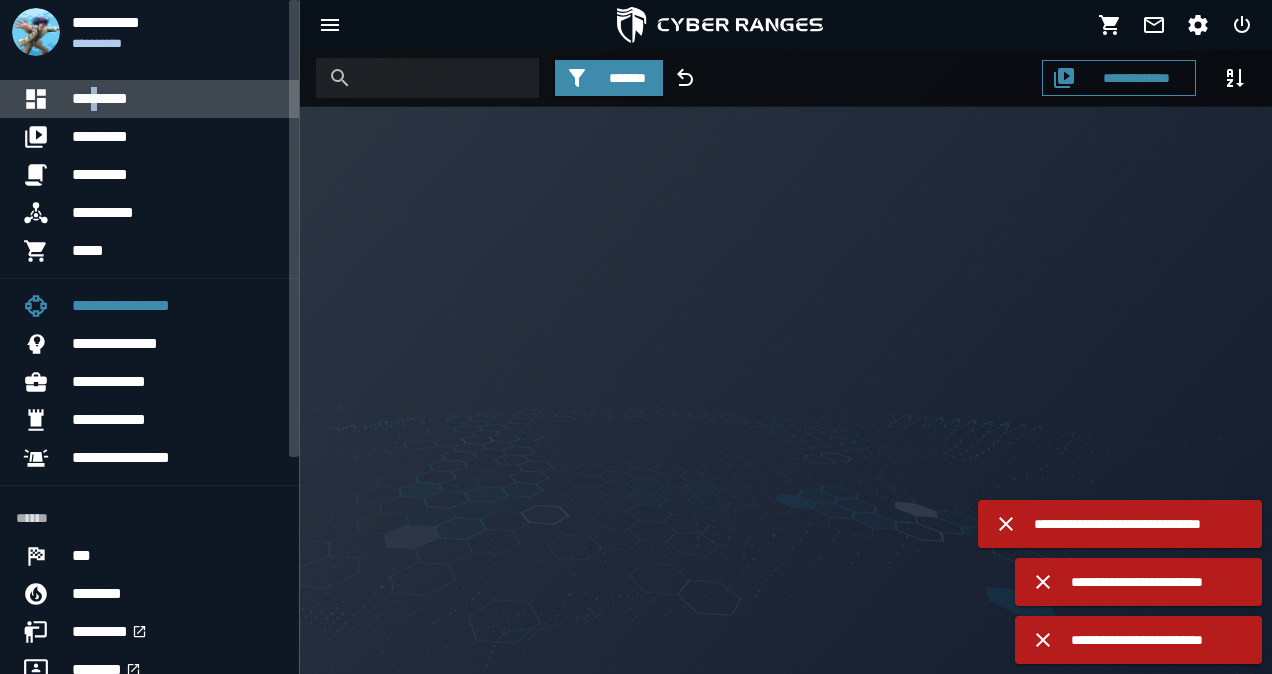 click on "*********" at bounding box center [177, 99] 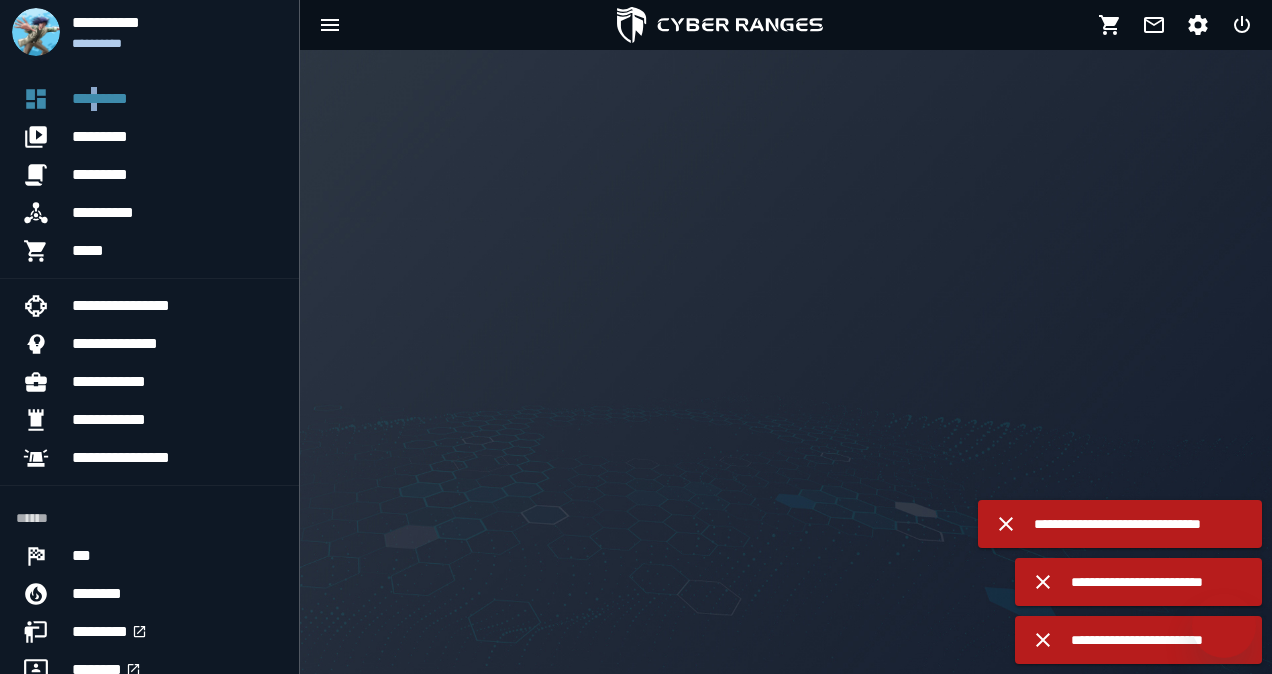 click 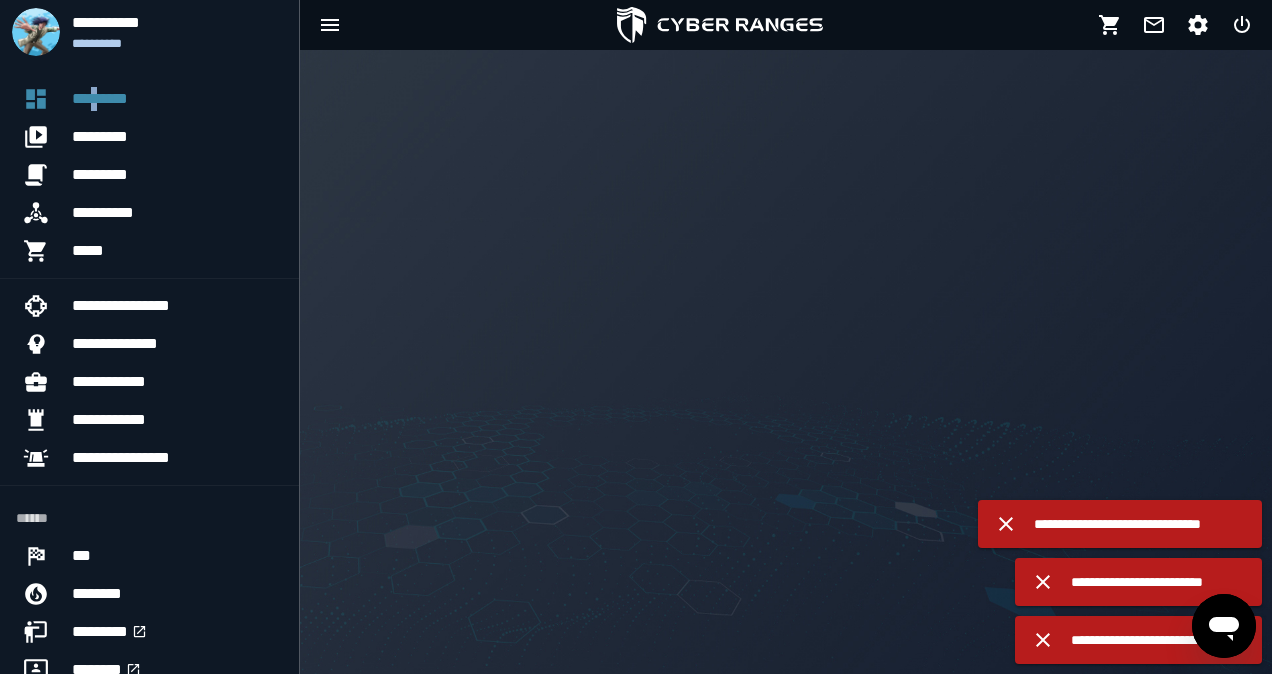 scroll, scrollTop: 0, scrollLeft: 0, axis: both 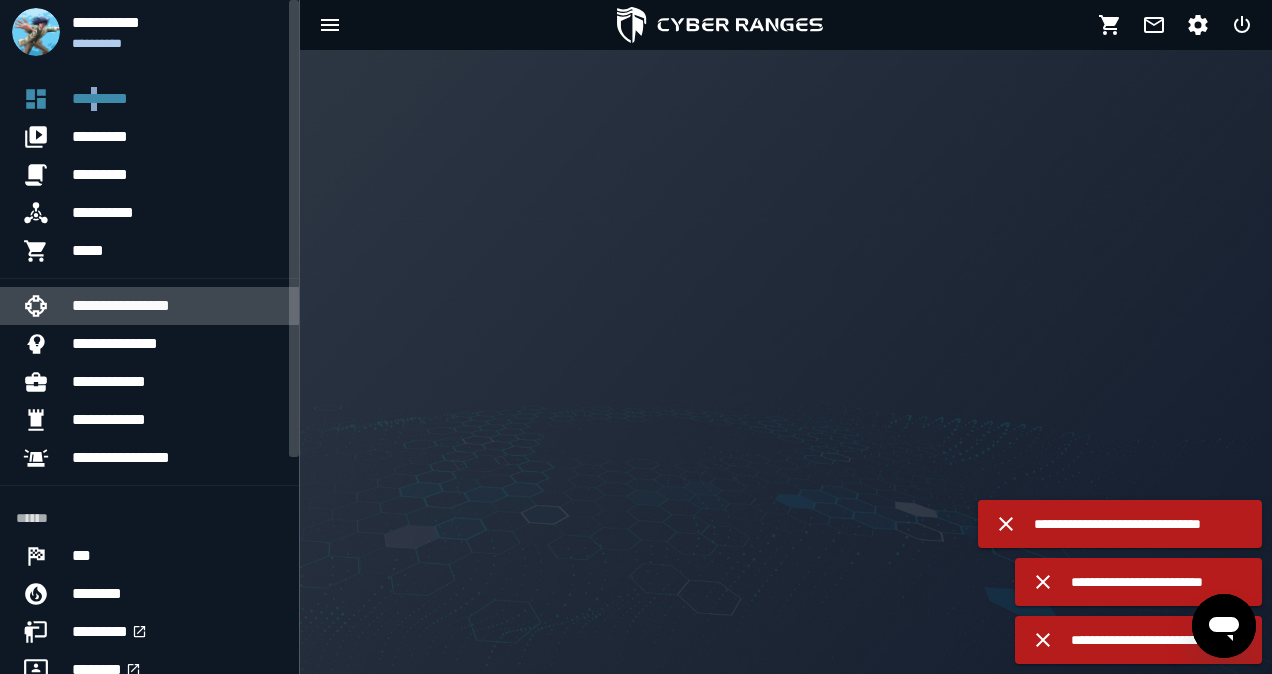 click on "**********" at bounding box center (177, 306) 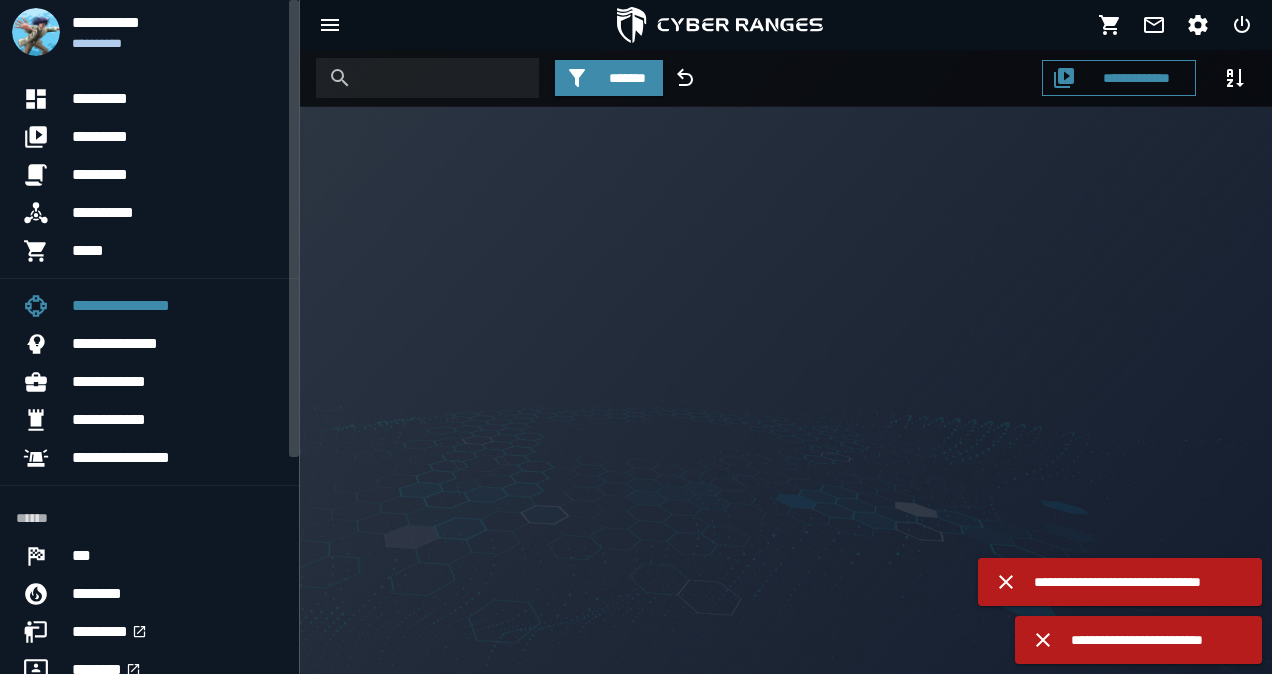 scroll, scrollTop: 0, scrollLeft: 0, axis: both 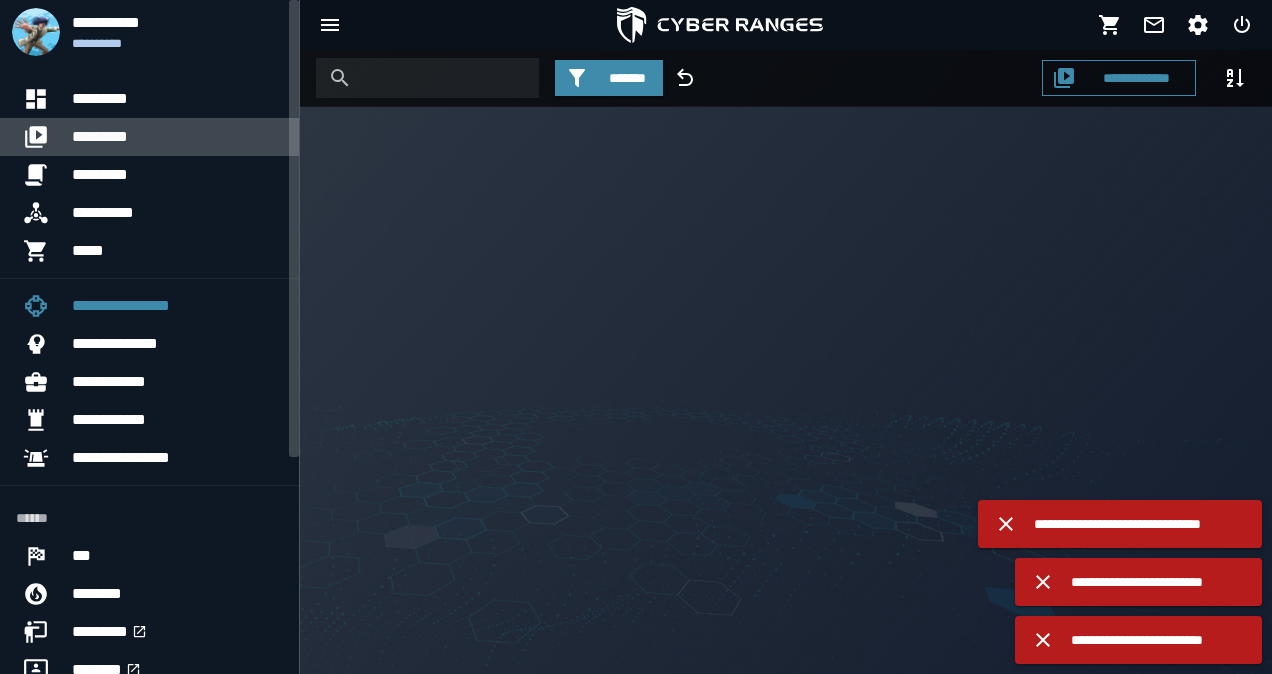 click on "*********" at bounding box center (177, 137) 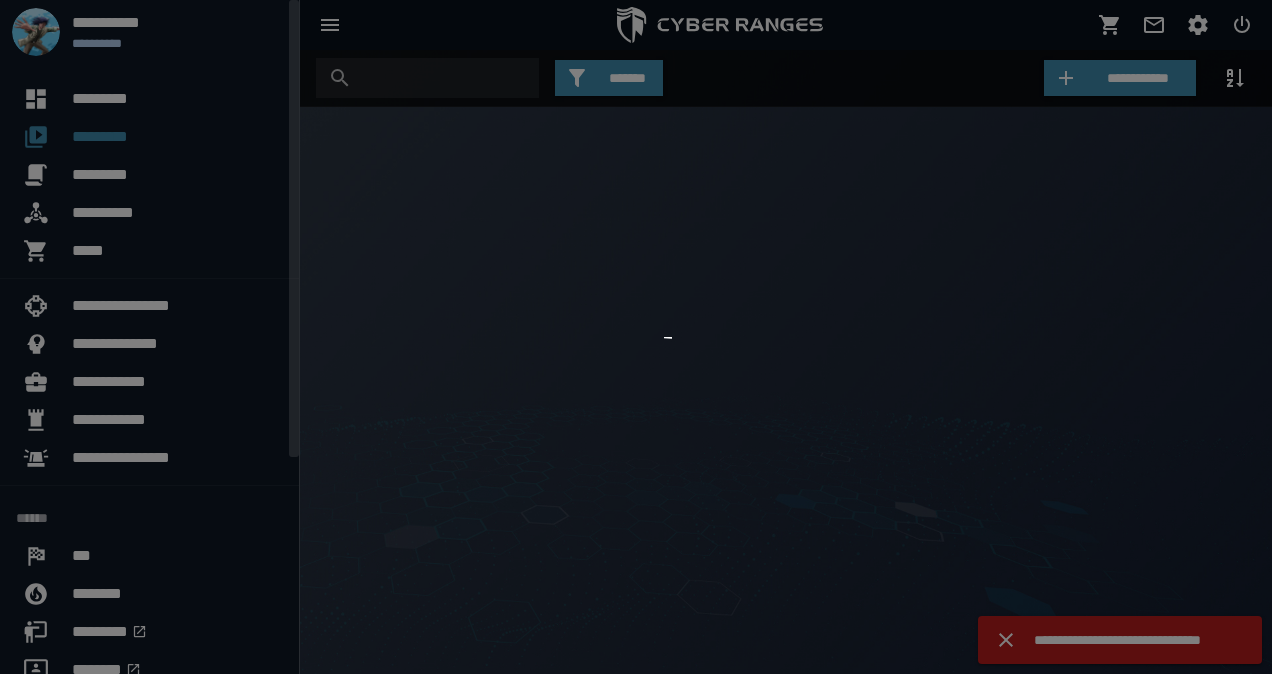 scroll, scrollTop: 0, scrollLeft: 0, axis: both 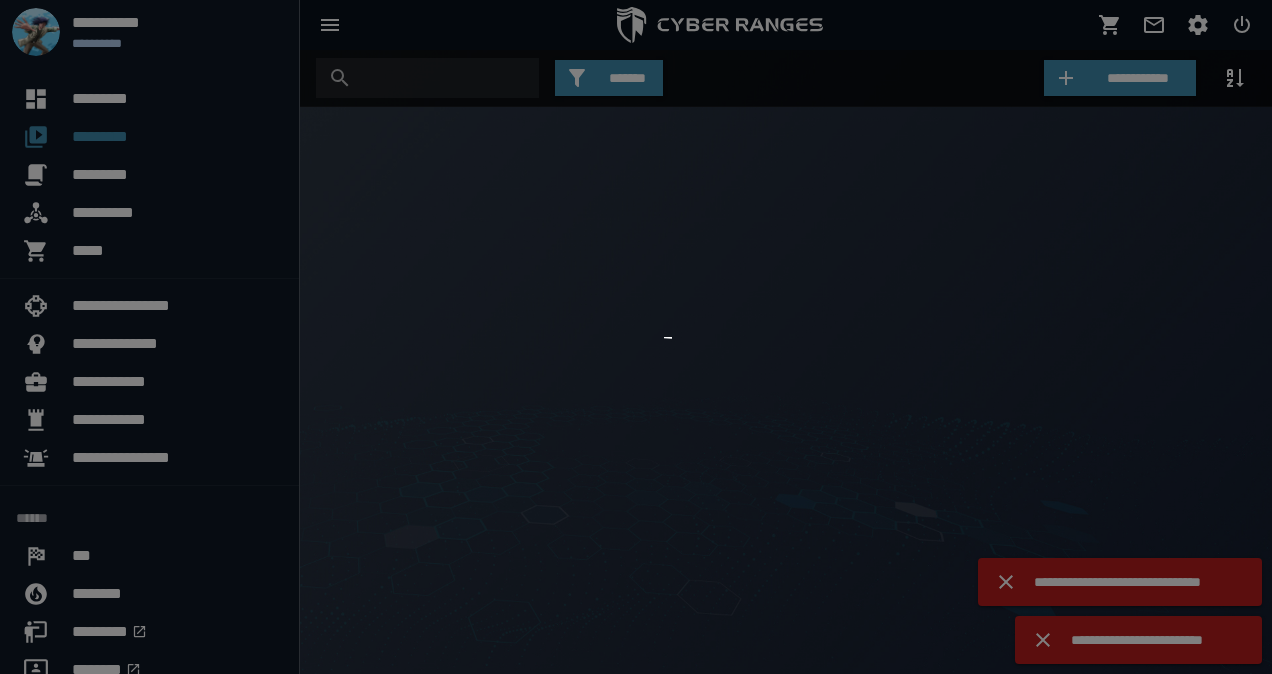 click at bounding box center [636, 337] 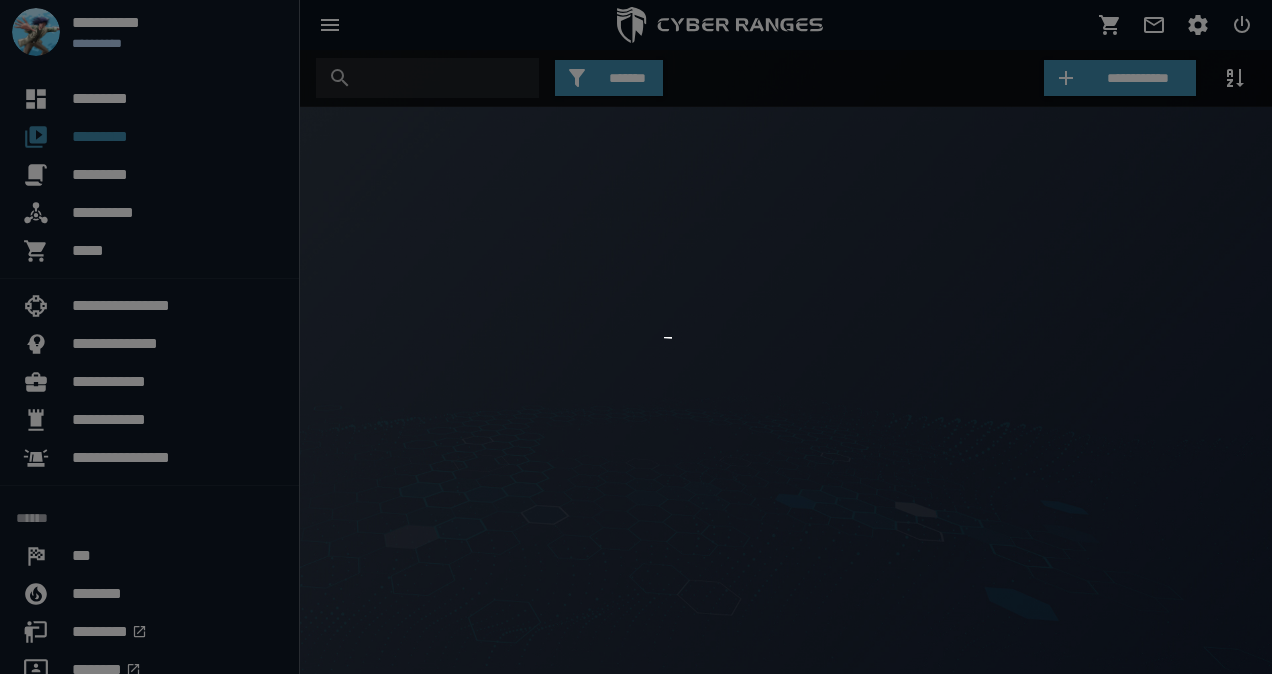 click at bounding box center [636, 337] 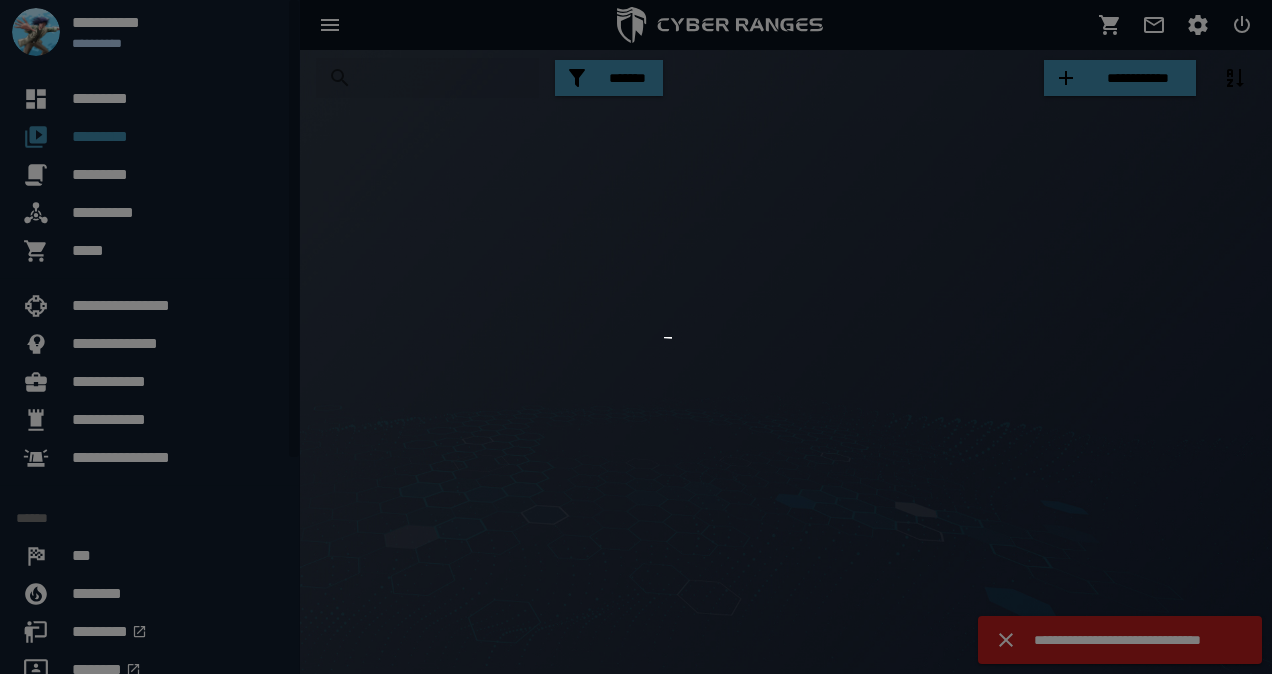 scroll, scrollTop: 0, scrollLeft: 0, axis: both 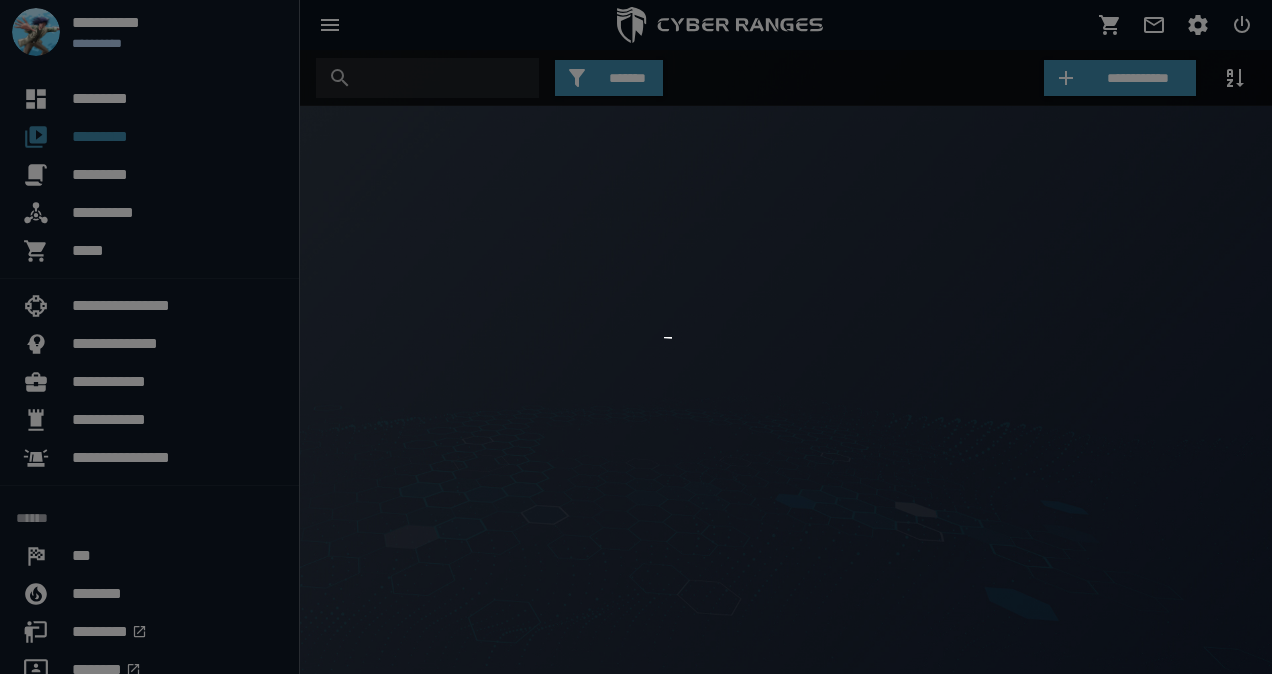 click at bounding box center [636, 337] 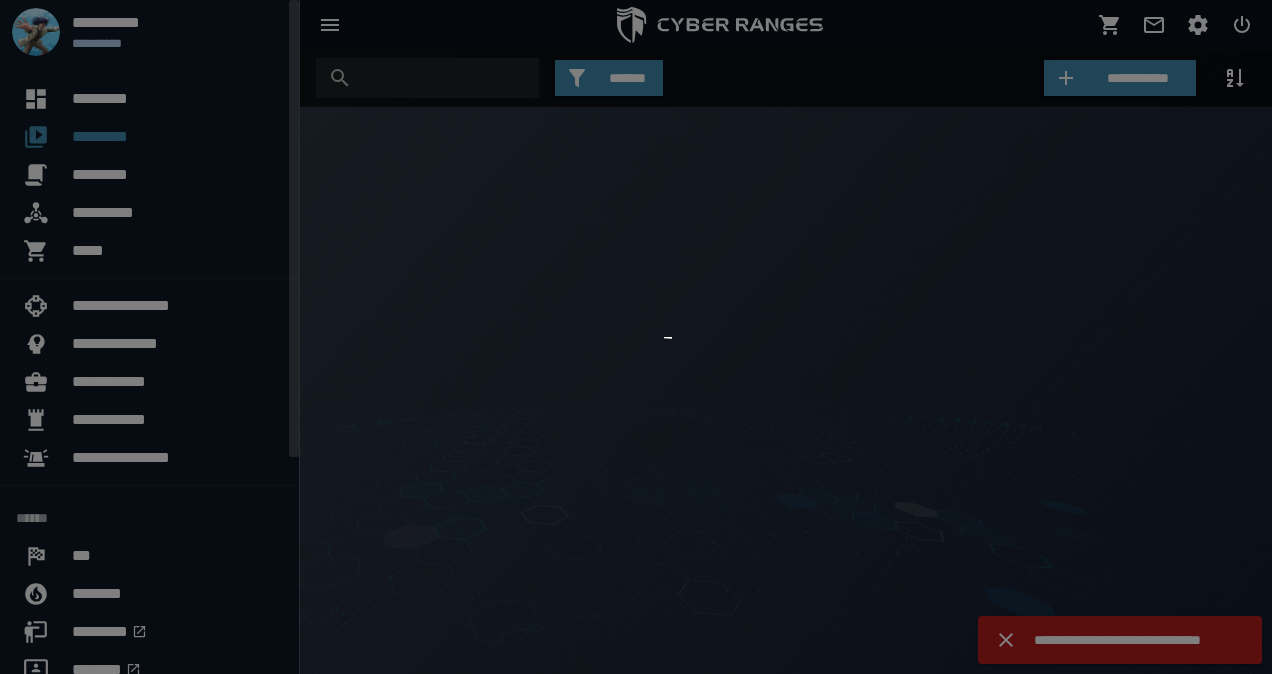 scroll, scrollTop: 0, scrollLeft: 0, axis: both 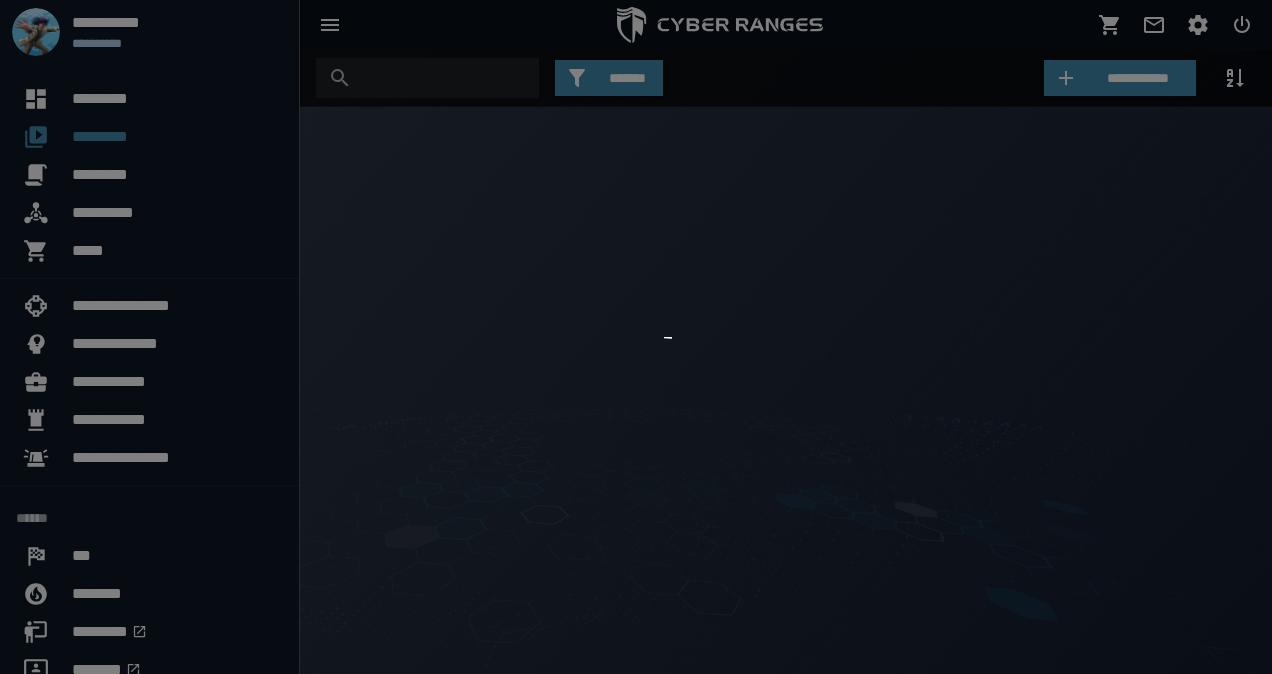 click at bounding box center [636, 337] 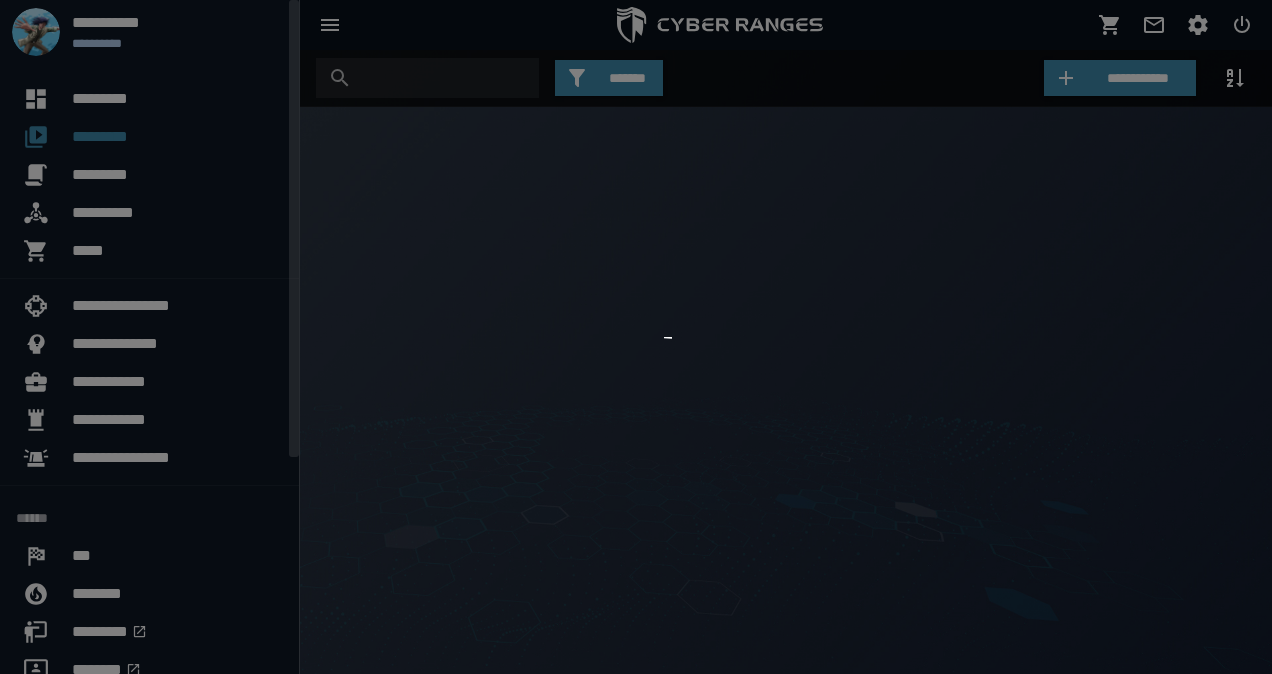 scroll, scrollTop: 0, scrollLeft: 0, axis: both 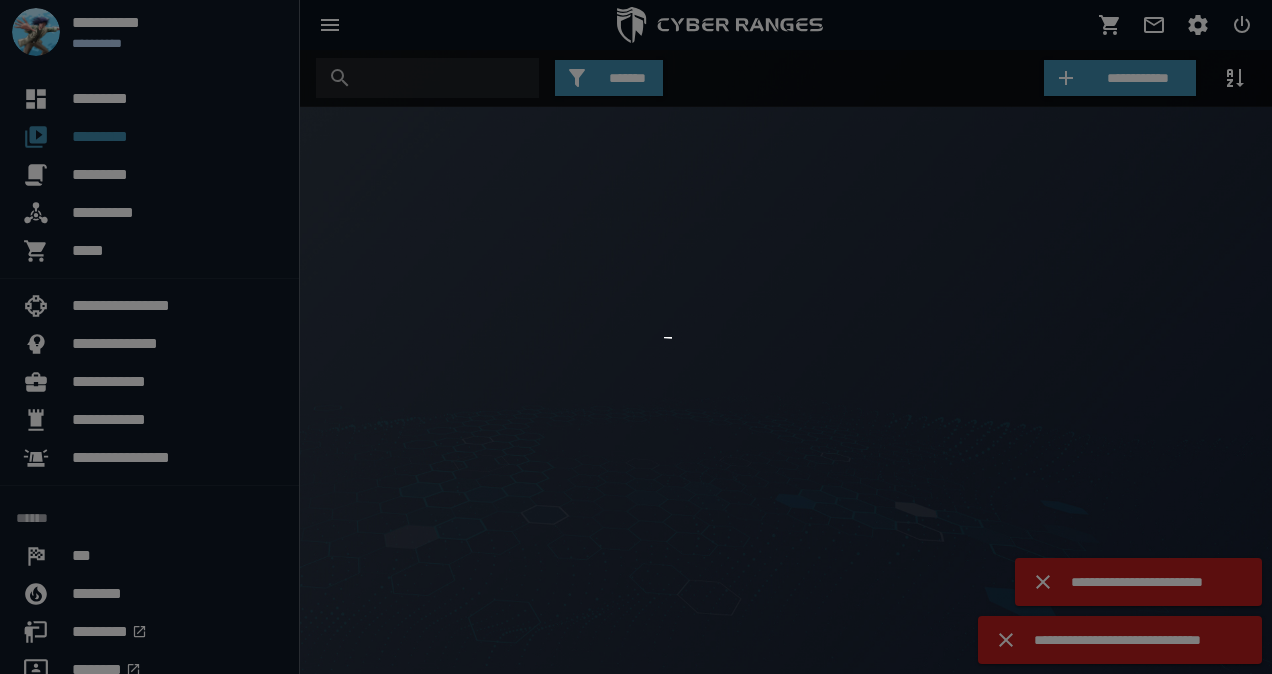 click at bounding box center (636, 337) 